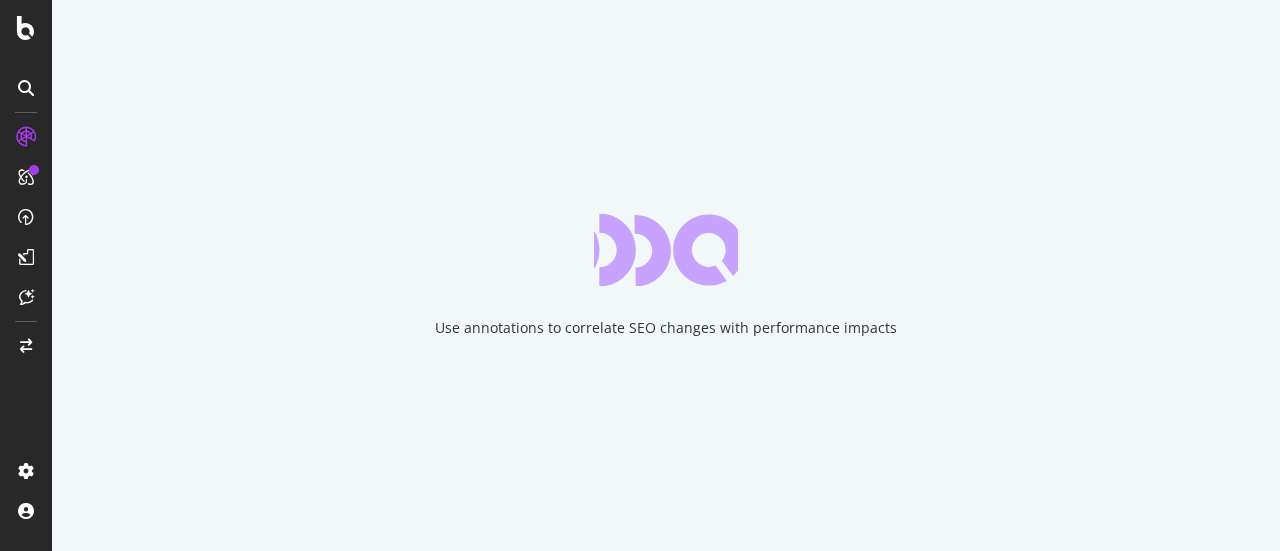 scroll, scrollTop: 0, scrollLeft: 0, axis: both 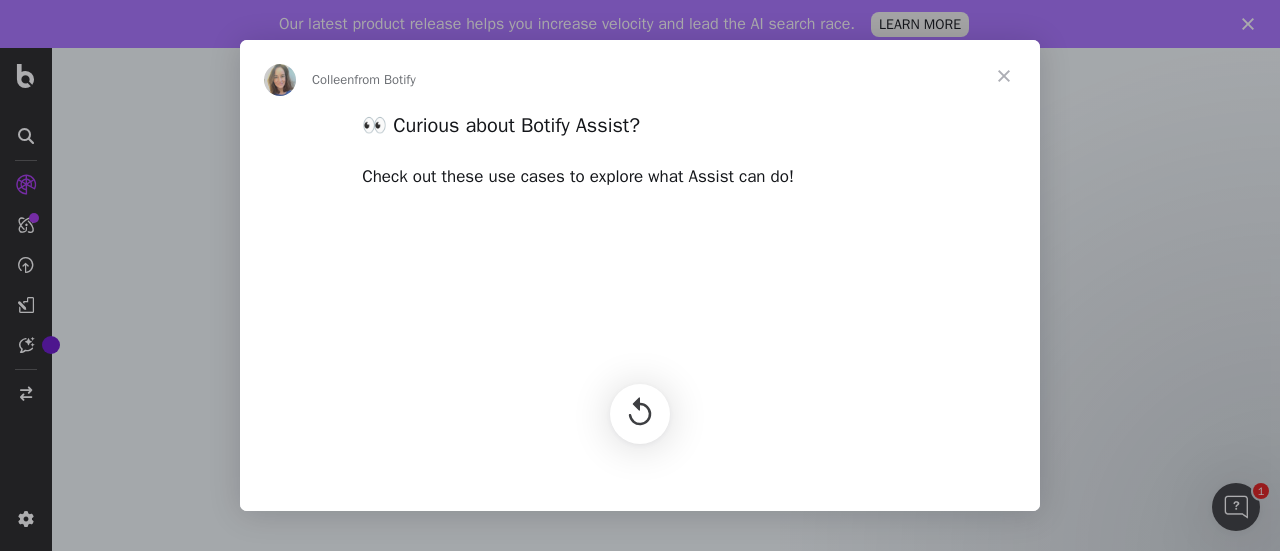 click 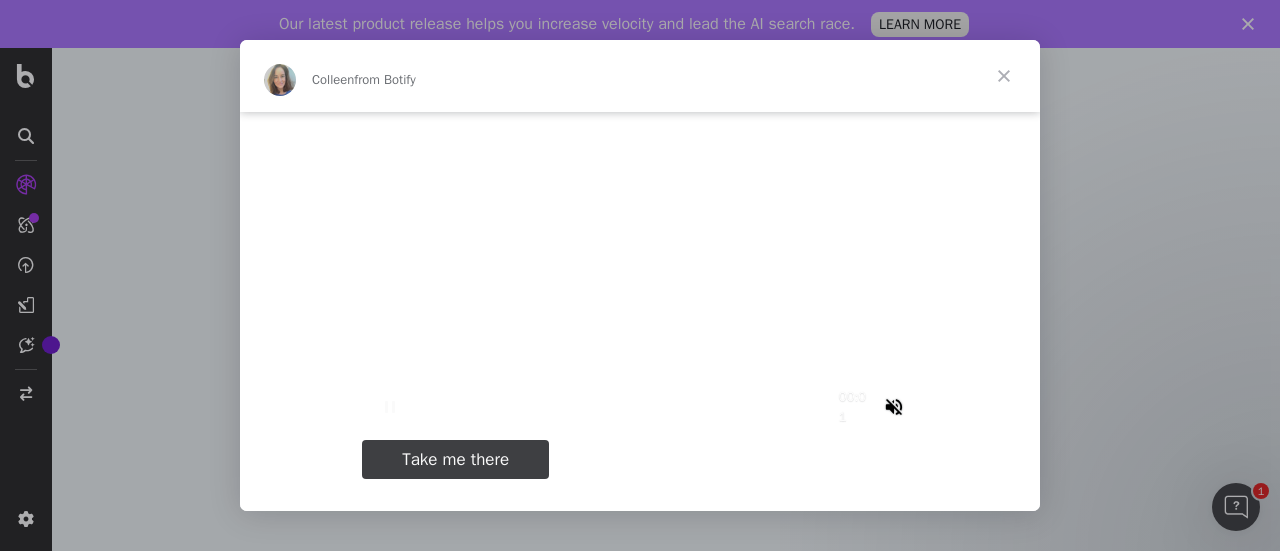 scroll, scrollTop: 23, scrollLeft: 0, axis: vertical 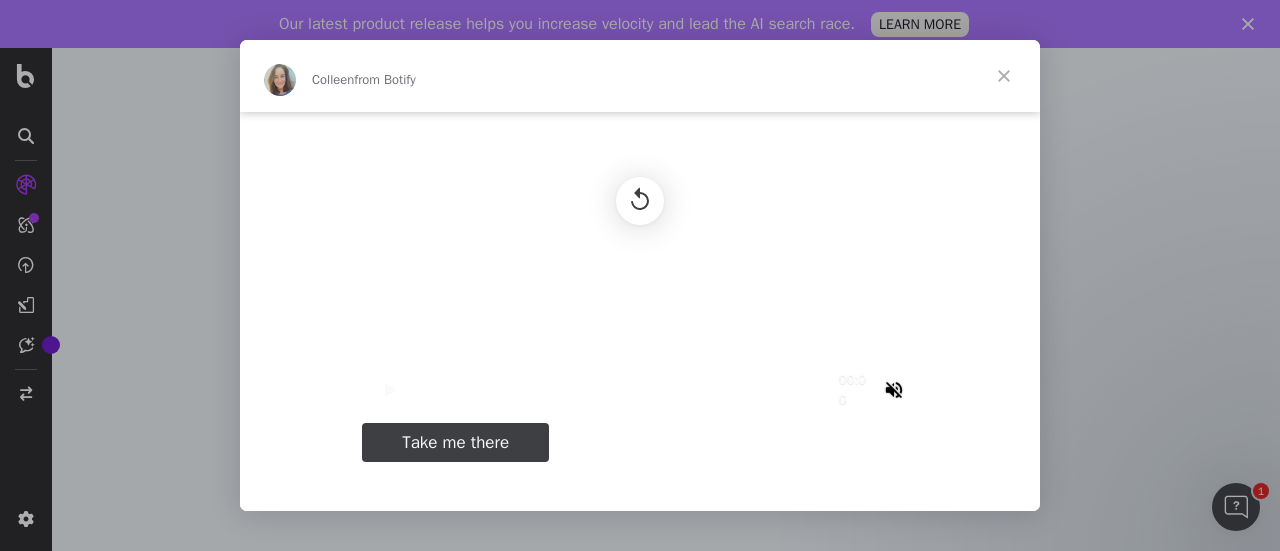 click on "Take me there" at bounding box center (455, 442) 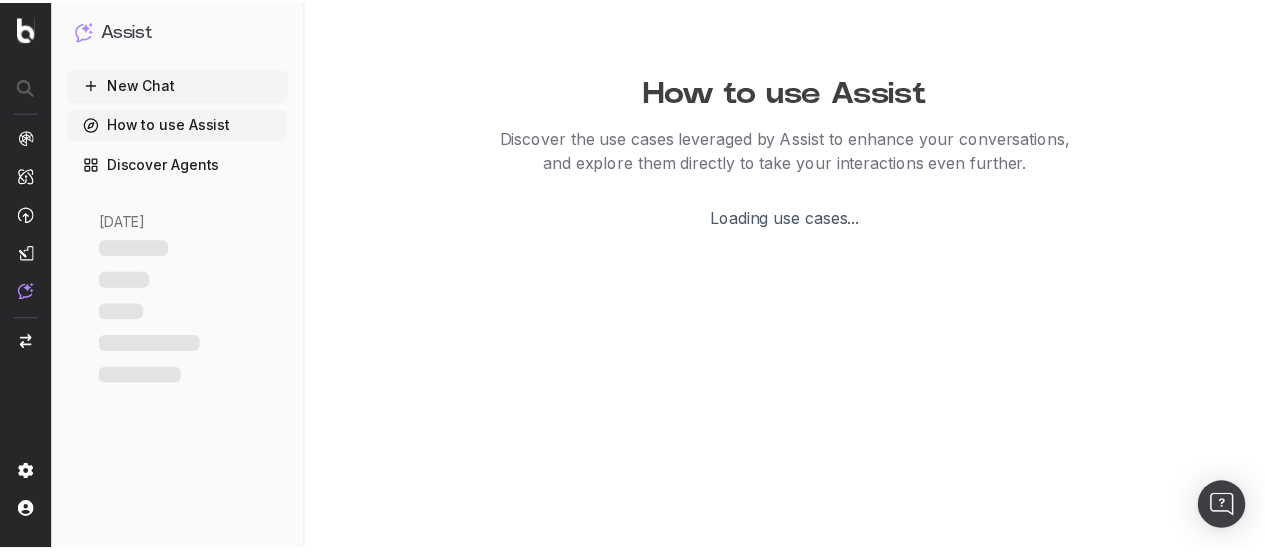 scroll, scrollTop: 0, scrollLeft: 0, axis: both 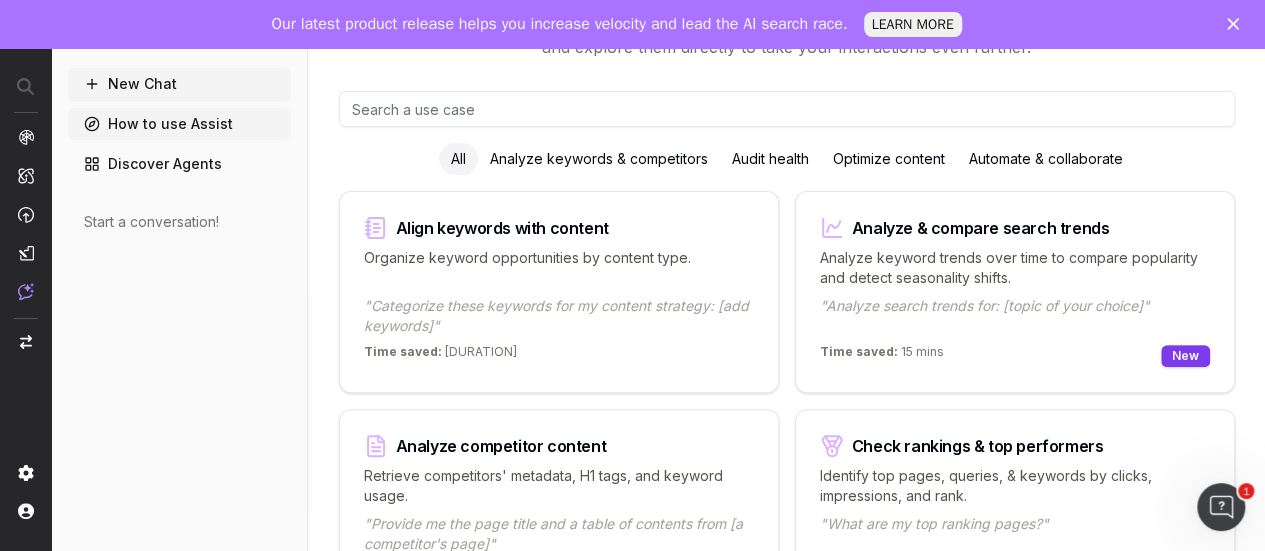 click on "Discover Agents" at bounding box center [179, 164] 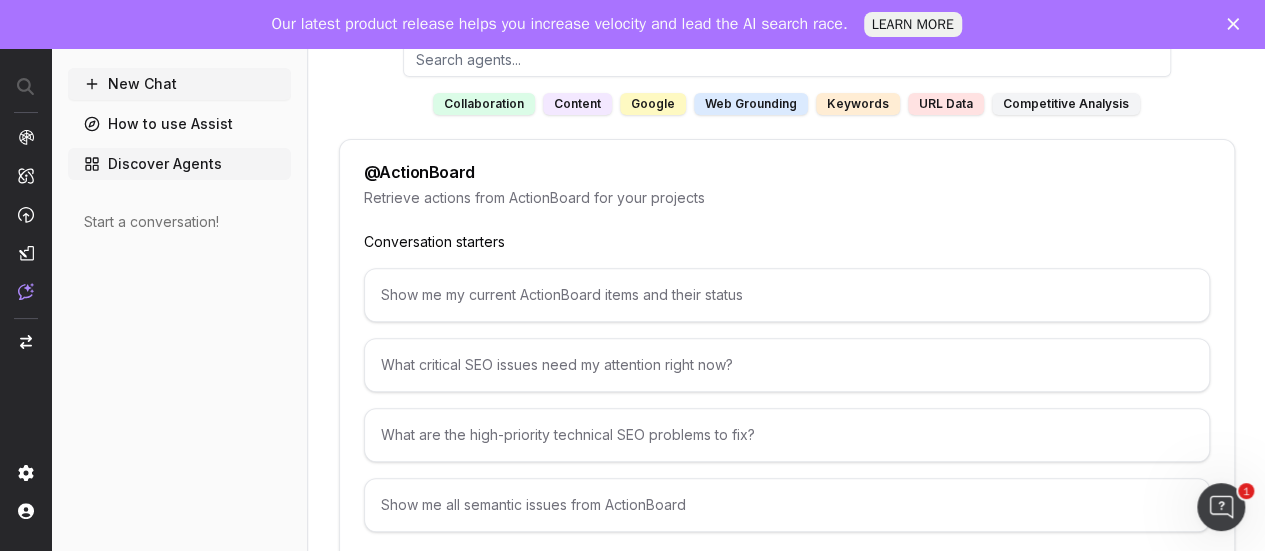 scroll, scrollTop: 211, scrollLeft: 0, axis: vertical 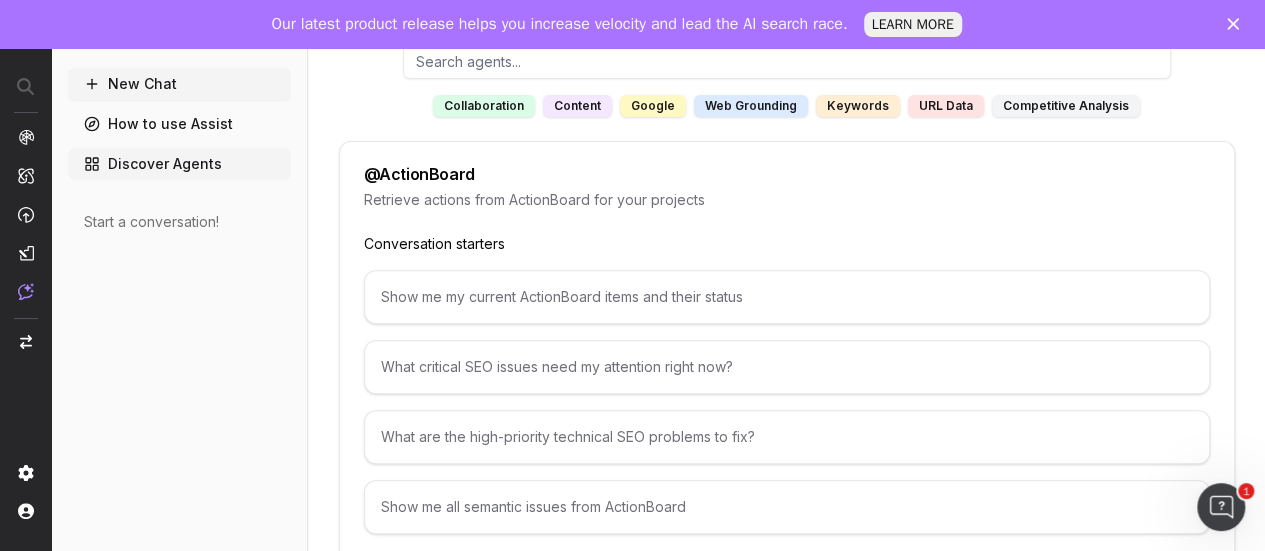 click at bounding box center [26, 175] 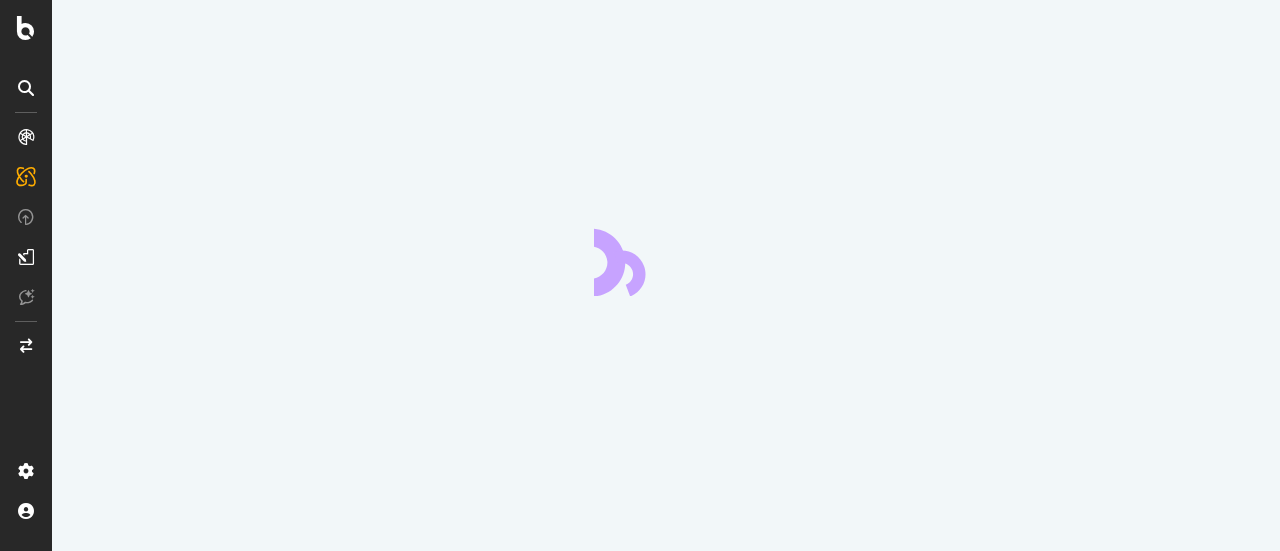 scroll, scrollTop: 0, scrollLeft: 0, axis: both 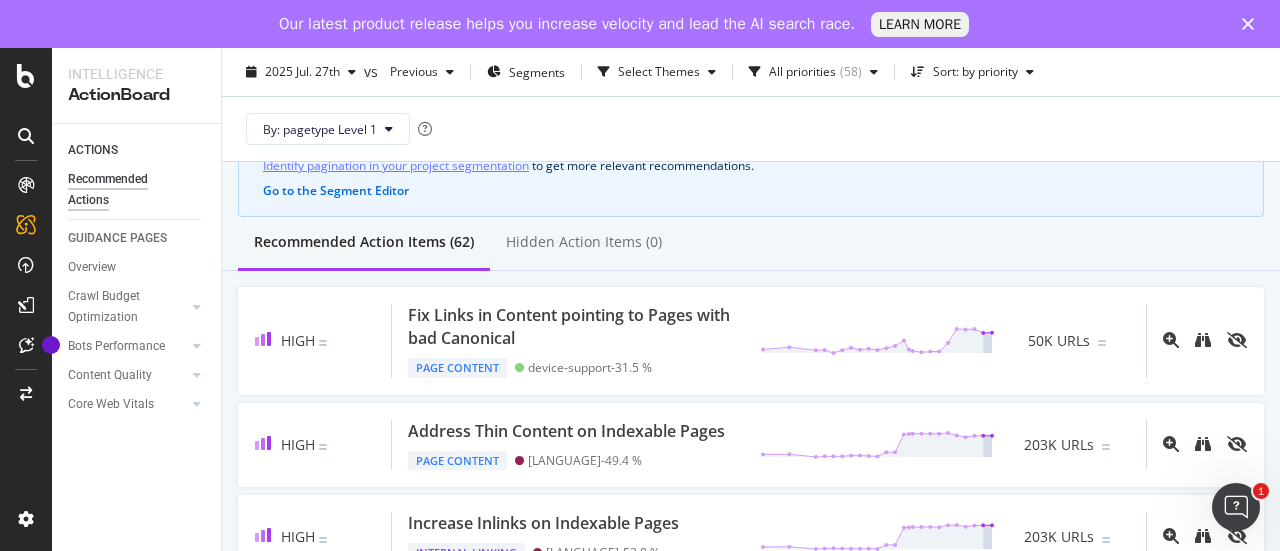 drag, startPoint x: 45, startPoint y: 113, endPoint x: 480, endPoint y: 204, distance: 444.41647 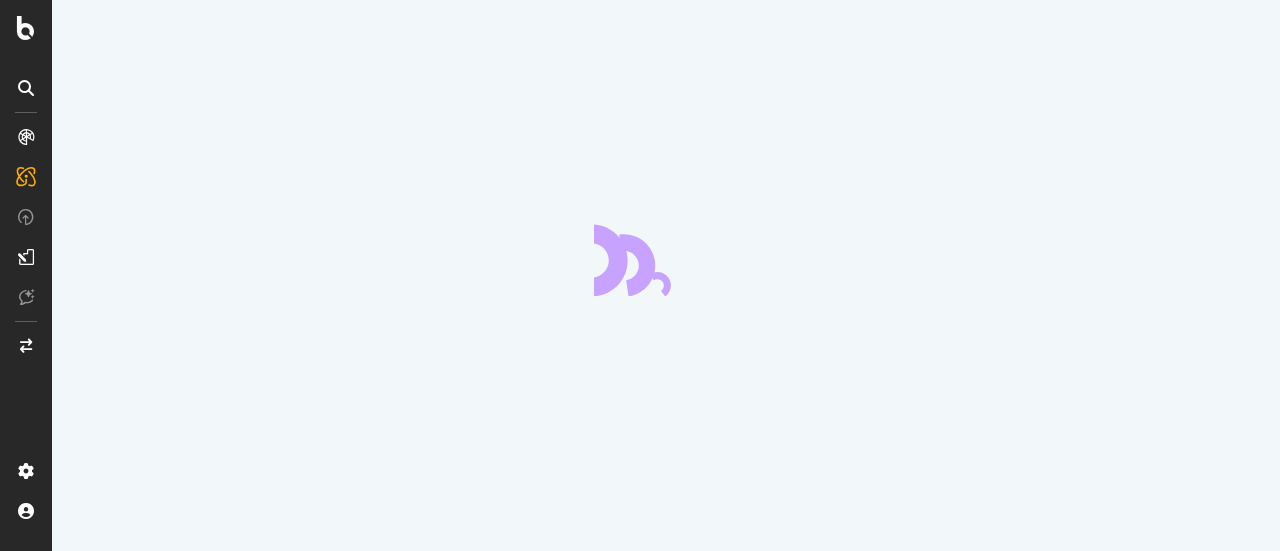 scroll, scrollTop: 0, scrollLeft: 0, axis: both 